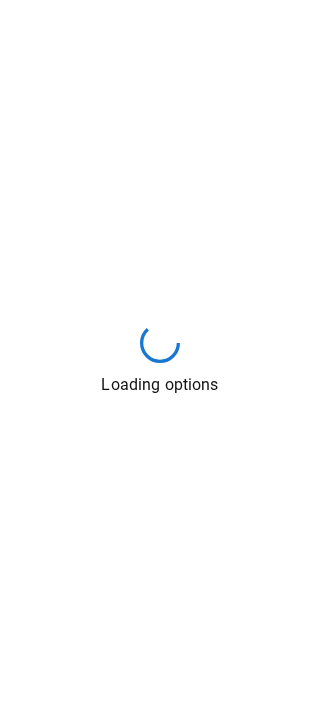 scroll, scrollTop: 0, scrollLeft: 0, axis: both 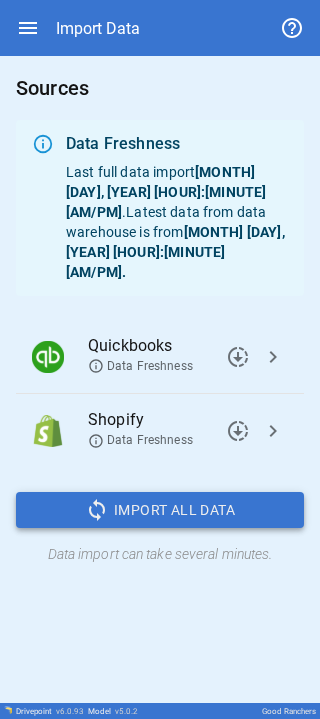 click on "Import All Data" at bounding box center [174, 510] 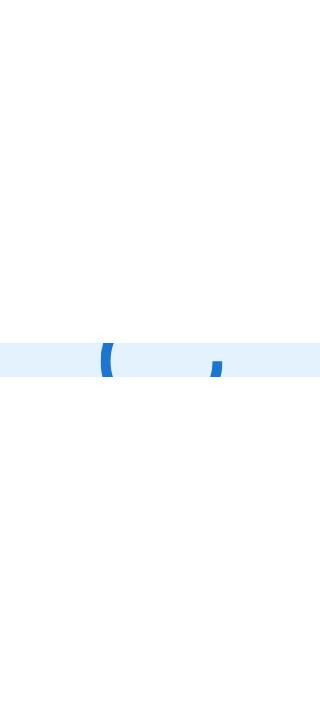 scroll, scrollTop: 0, scrollLeft: 0, axis: both 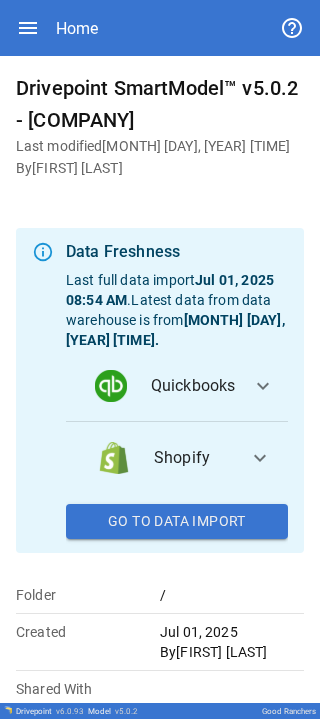 click on "expand_more" at bounding box center (263, 386) 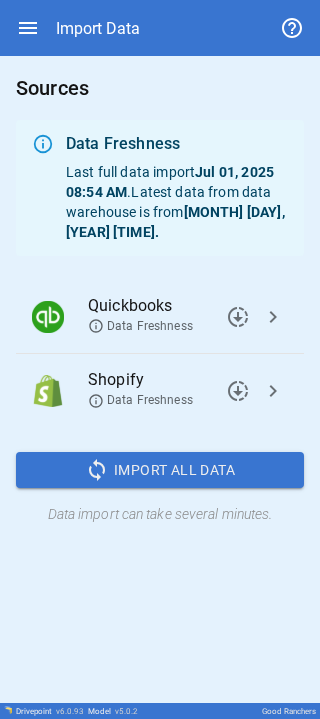 click on "chevron_right" at bounding box center [238, 317] 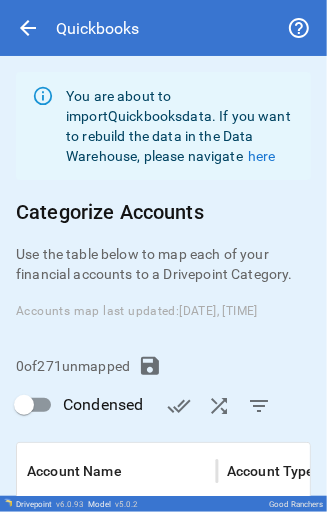 scroll, scrollTop: 236, scrollLeft: 0, axis: vertical 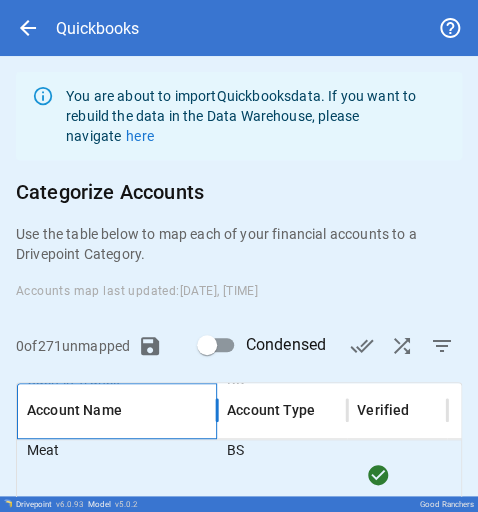 click on "Account Name" at bounding box center [74, 410] 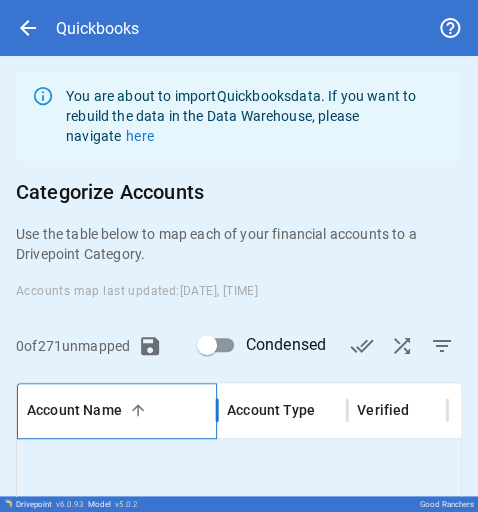 scroll, scrollTop: 1948, scrollLeft: 0, axis: vertical 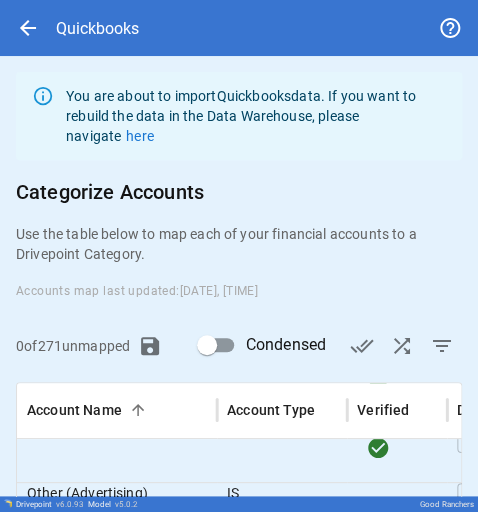 click on "arrow_back" at bounding box center [28, 28] 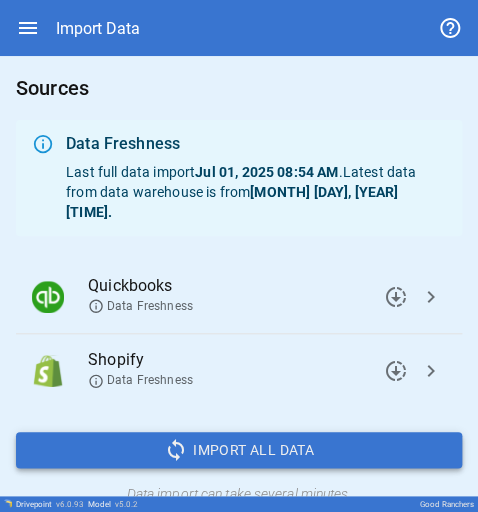 click on "sync" at bounding box center [176, 450] 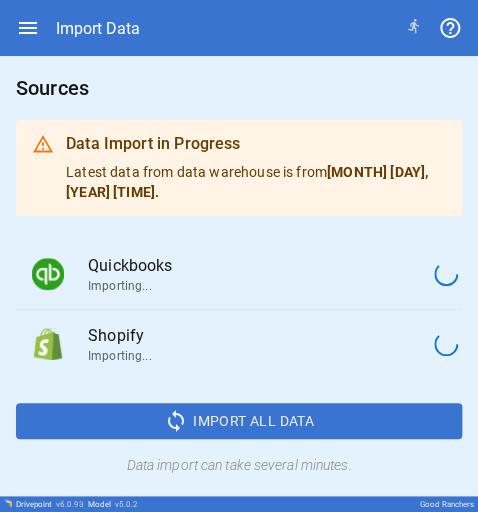 scroll, scrollTop: 0, scrollLeft: 0, axis: both 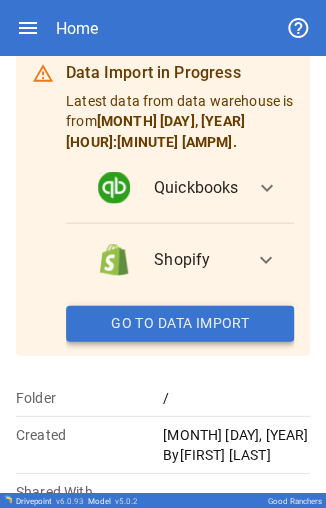 click on "Go To Data Import" at bounding box center (180, 323) 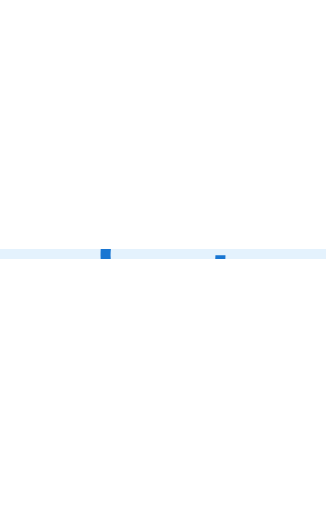 scroll, scrollTop: 0, scrollLeft: 0, axis: both 